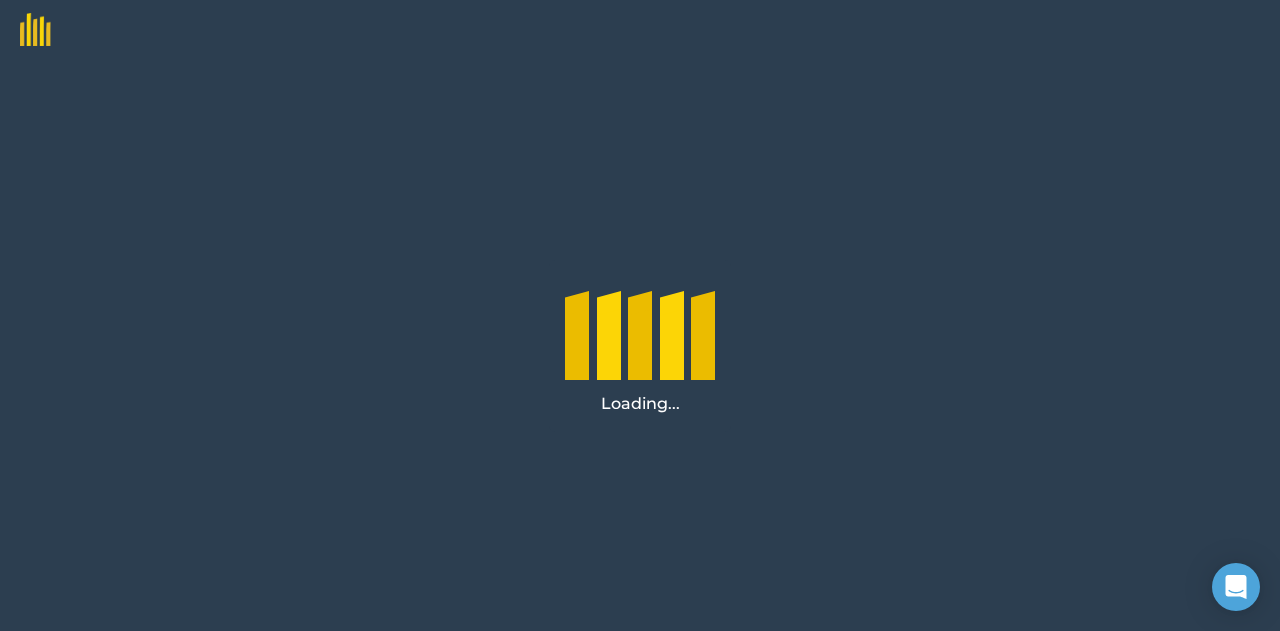 scroll, scrollTop: 0, scrollLeft: 0, axis: both 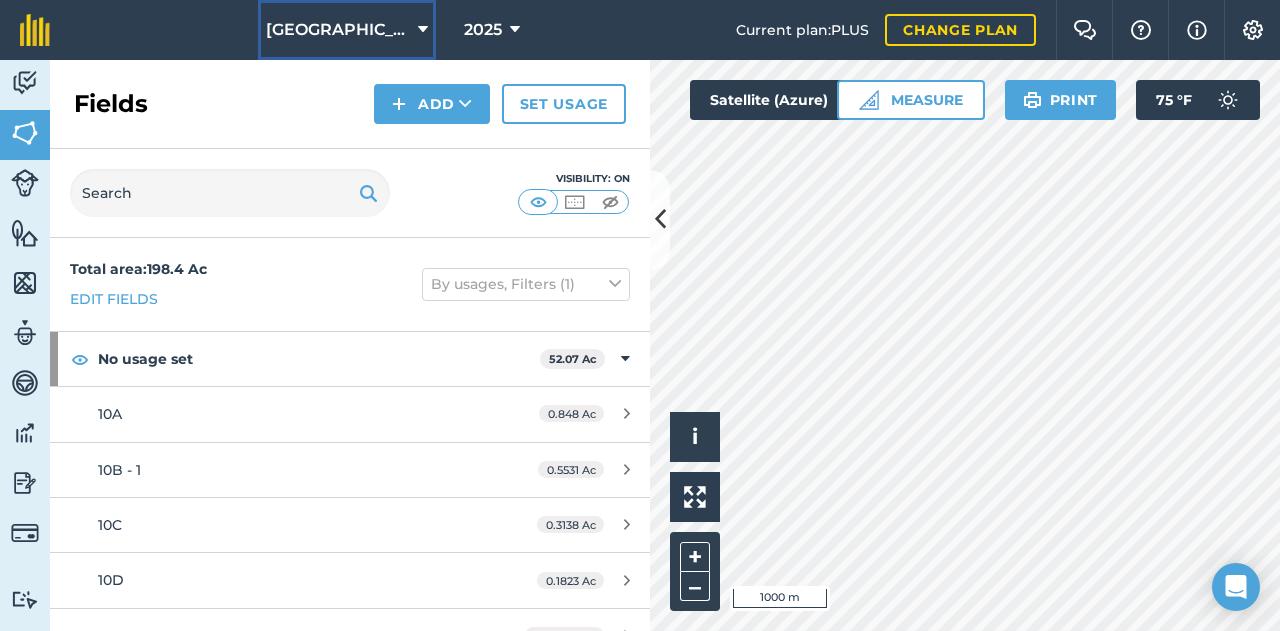 click on "[GEOGRAPHIC_DATA]" at bounding box center [338, 30] 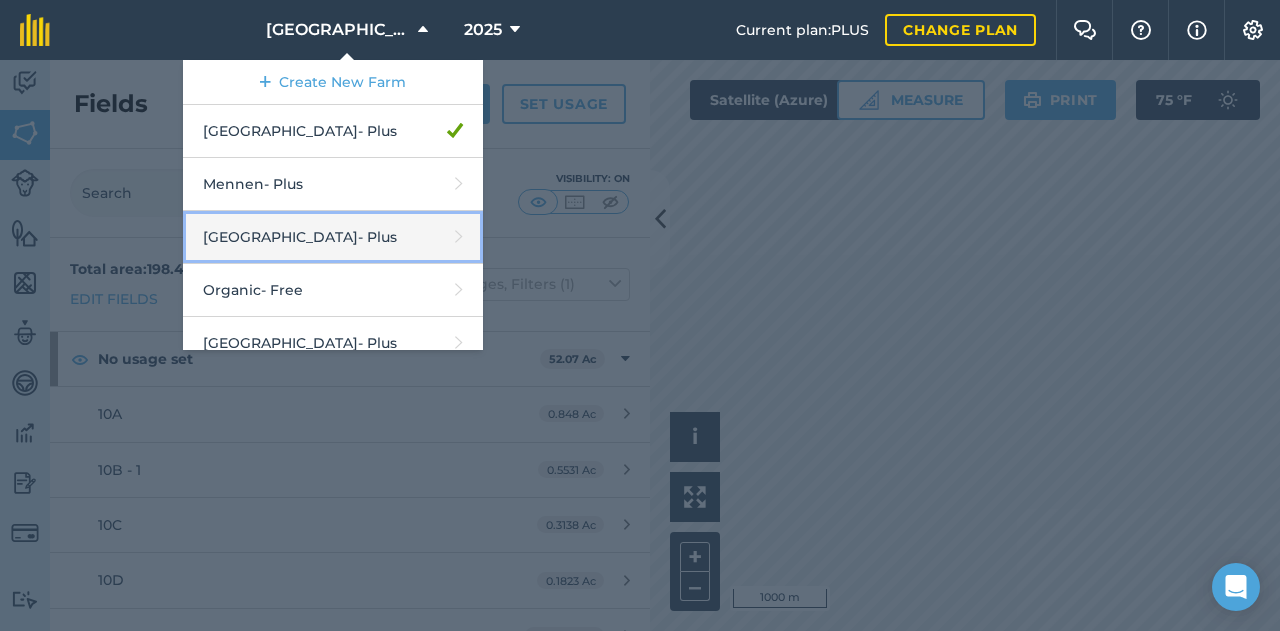 click on "Middle Valley  - Plus" at bounding box center (333, 237) 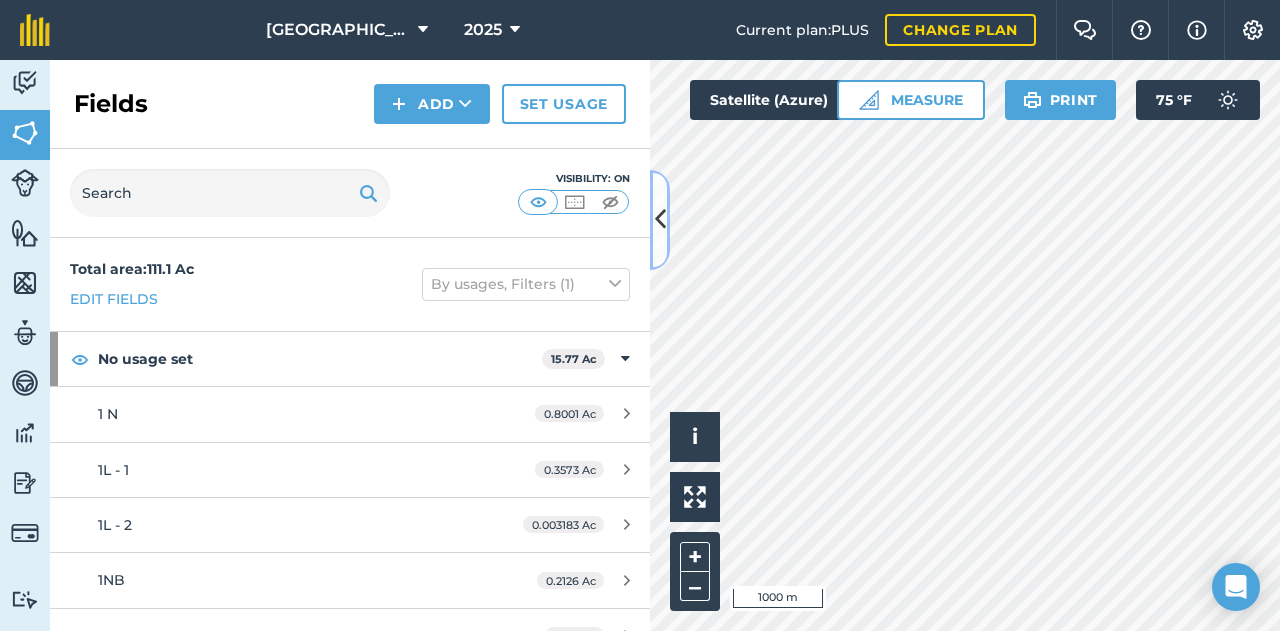 click at bounding box center (660, 220) 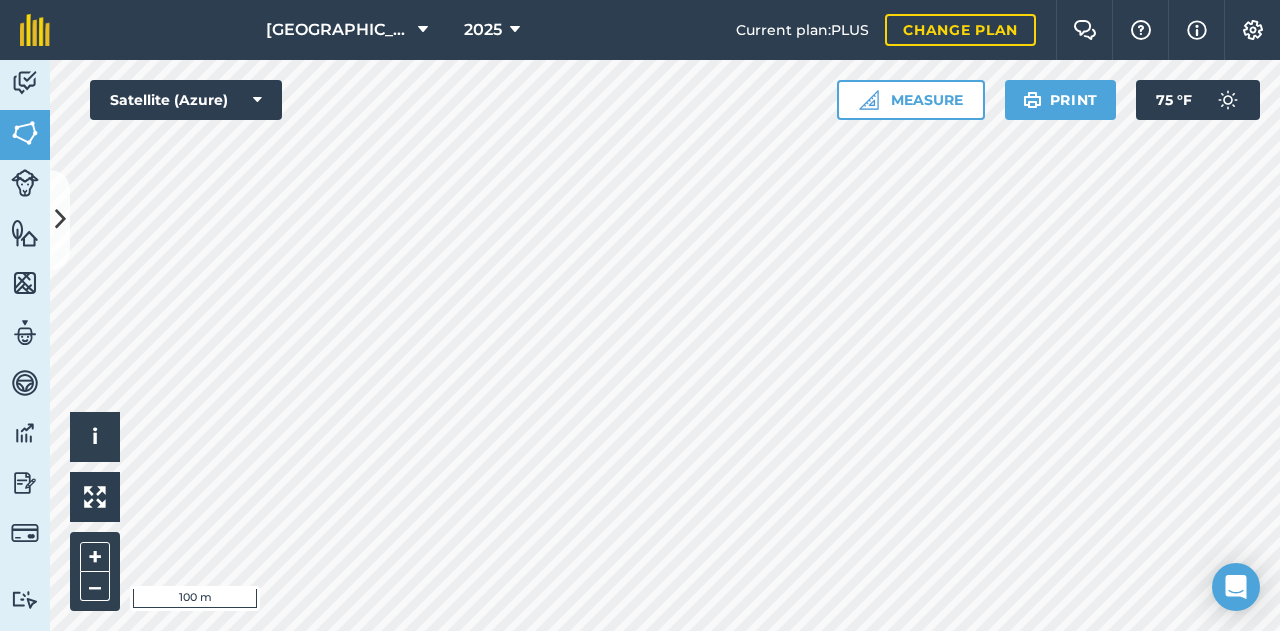 click on "Middle Valley 2025 Current plan :  PLUS   Change plan Farm Chat Help Info Settings [GEOGRAPHIC_DATA]  -  2025 Reproduced with the permission of  Microsoft Printed on  [DATE] Field usages No usage set Apples Asparagus Beans BEANS: DRY Brassicas BRUSSELS-SPROUTS CORN Cucurbits Eggplant  Garlic Hay High Tunnel Indian Corn Itsy-[PERSON_NAME] LETTUCE Melons Onion Other OTHER-CROPS - Rye PARSNIP PEACH Peppers Potatoes  Pumpkins Purple Asparagus Rhubarb Rutabaga Strawberries (Plastic) Strawberries - Matted Row Sweet Corn Tomatoes TREES-CHRISTMAS: OTHERS WATERMELOEN Feature types Drain Reference Point Drain Tile High Tunnel Solid Drainage pipe Activity Fields Livestock Features Maps Team Vehicles Data Reporting Billing Tutorials Tutorials Fields   Add   Set usage Visibility: On Total area :  111.1   Ac Edit fields By usages, Filters (1) No usage set 15.77   Ac 1 N 0.8001   Ac 1L - 1 0.3573   Ac 1L - 2 0.003183   Ac 1NB 0.2126   Ac 4E 1.355   Ac 5L 1.33   Ac 5P 0.9247   Ac 6D 1.321   Ac 6F 1.376   Ac 7 E" at bounding box center [640, 315] 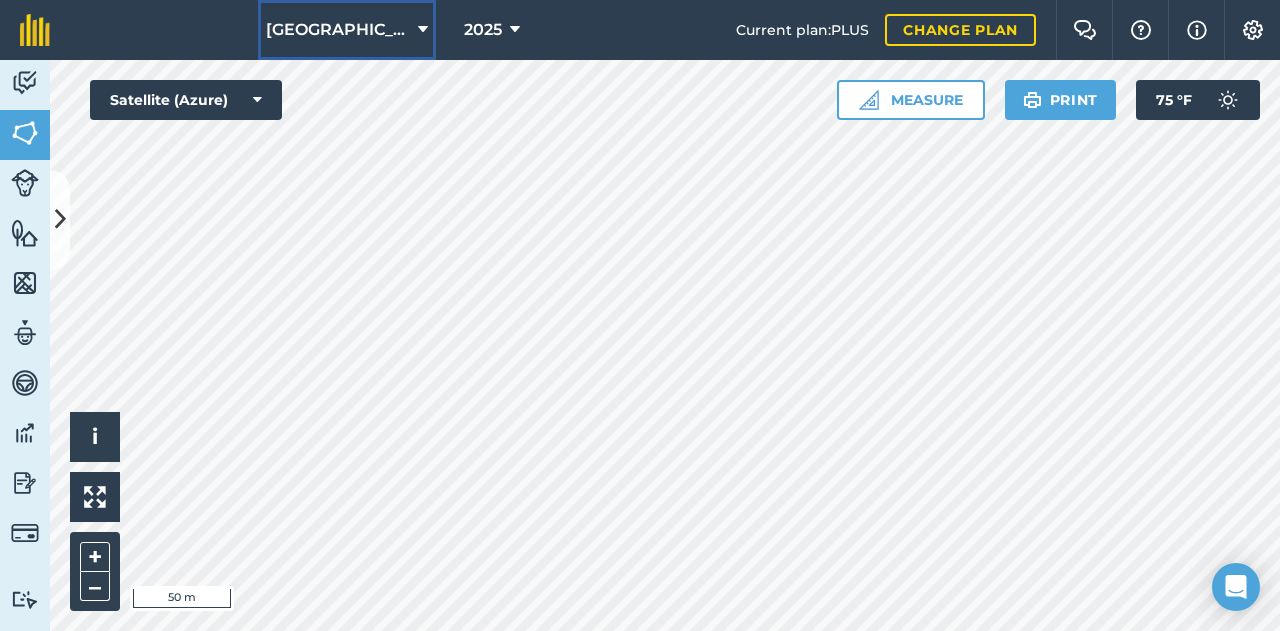 click on "[GEOGRAPHIC_DATA]" at bounding box center (347, 30) 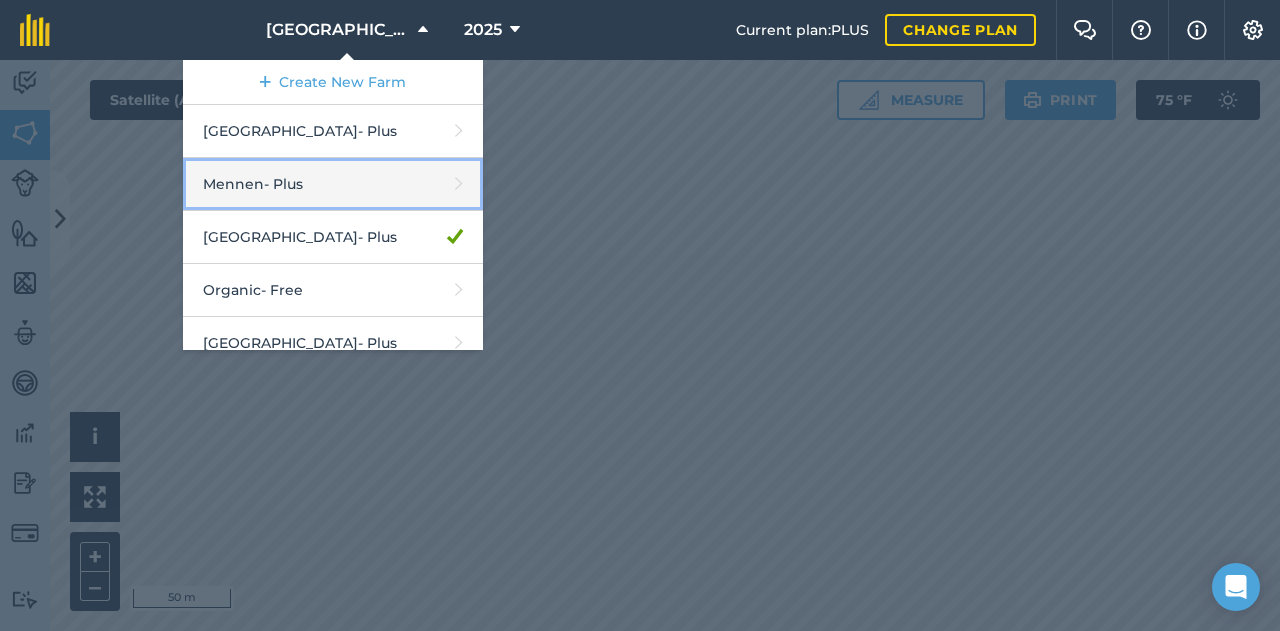 click on "Mennen  - Plus" at bounding box center (333, 184) 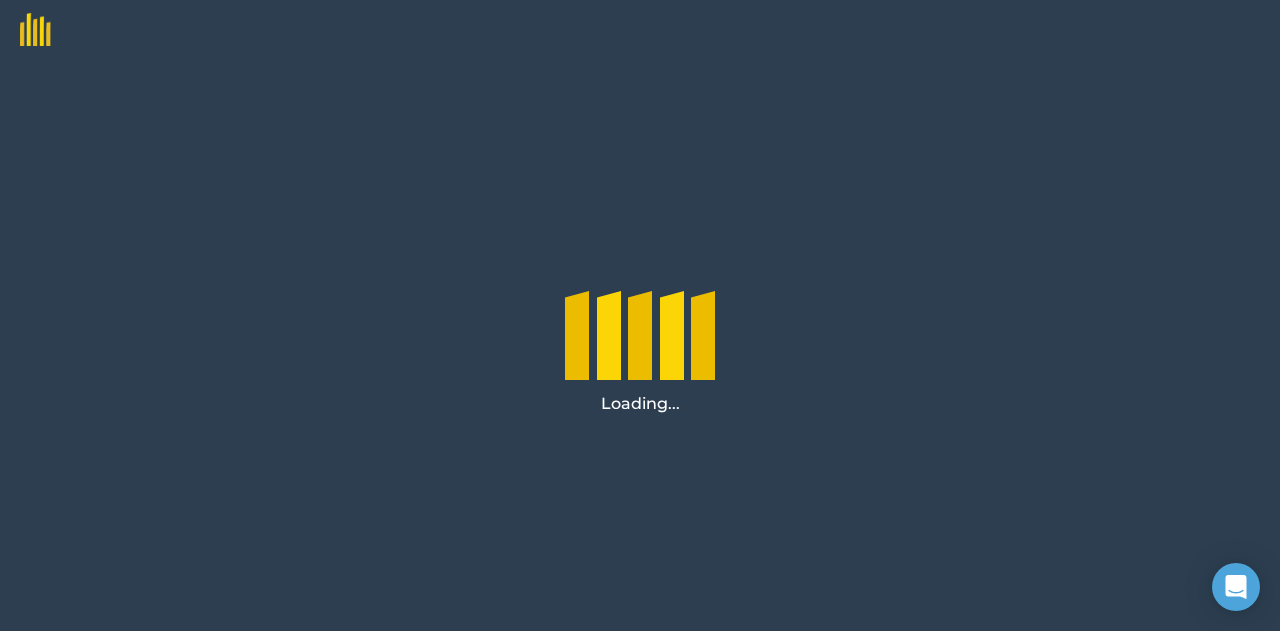 click at bounding box center [640, 30] 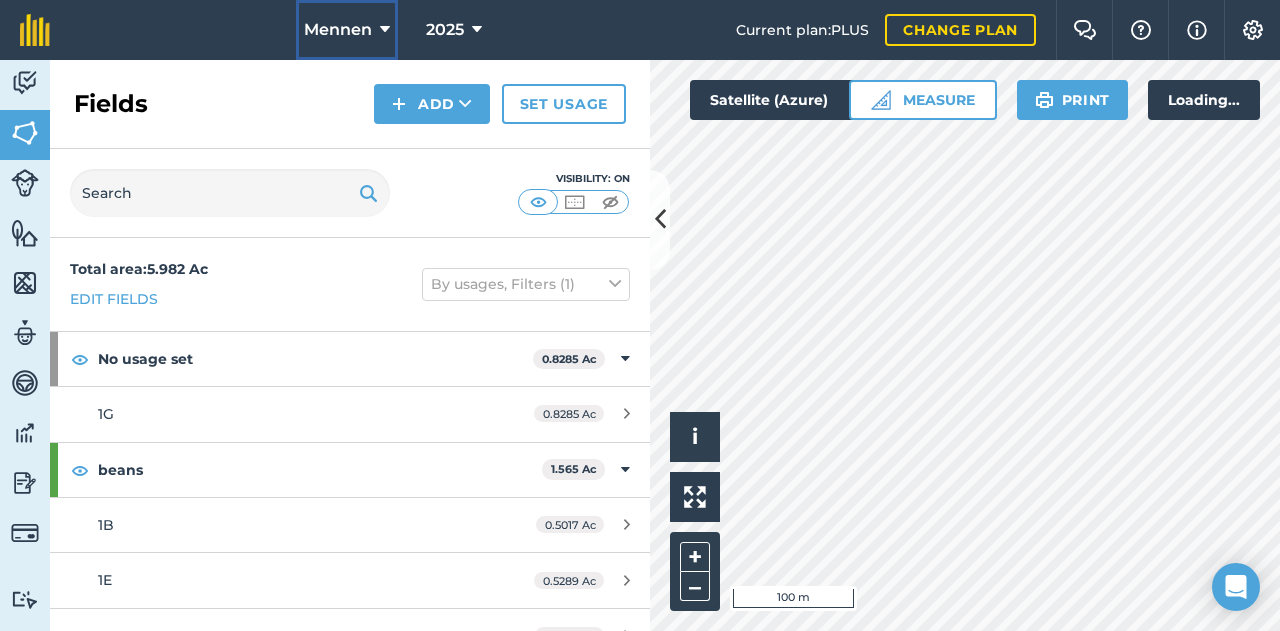 click on "Mennen" at bounding box center [338, 30] 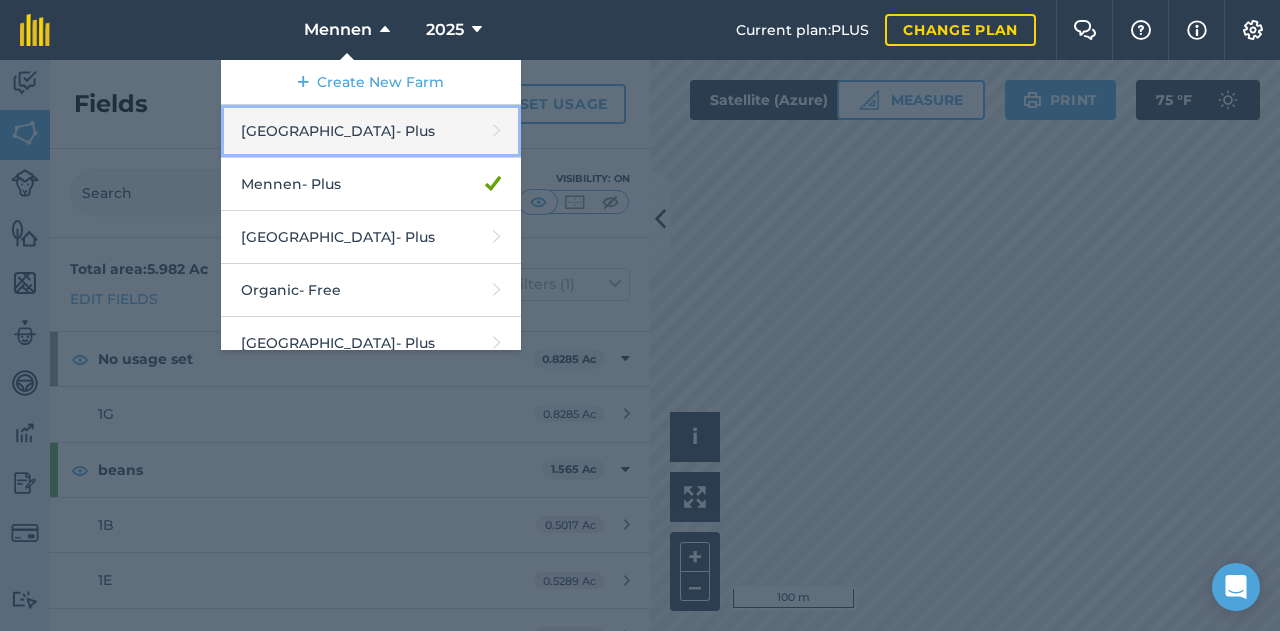 click on "Hideaway Farm  - Plus" at bounding box center [371, 131] 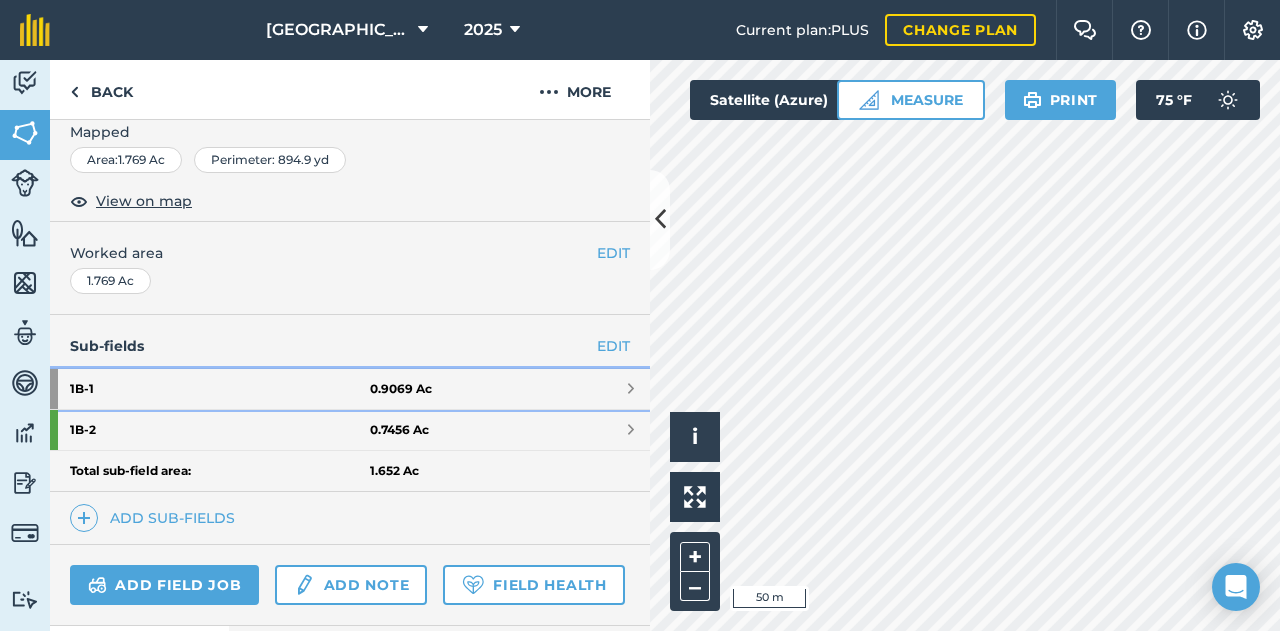 click on "1B  -  1" at bounding box center [220, 389] 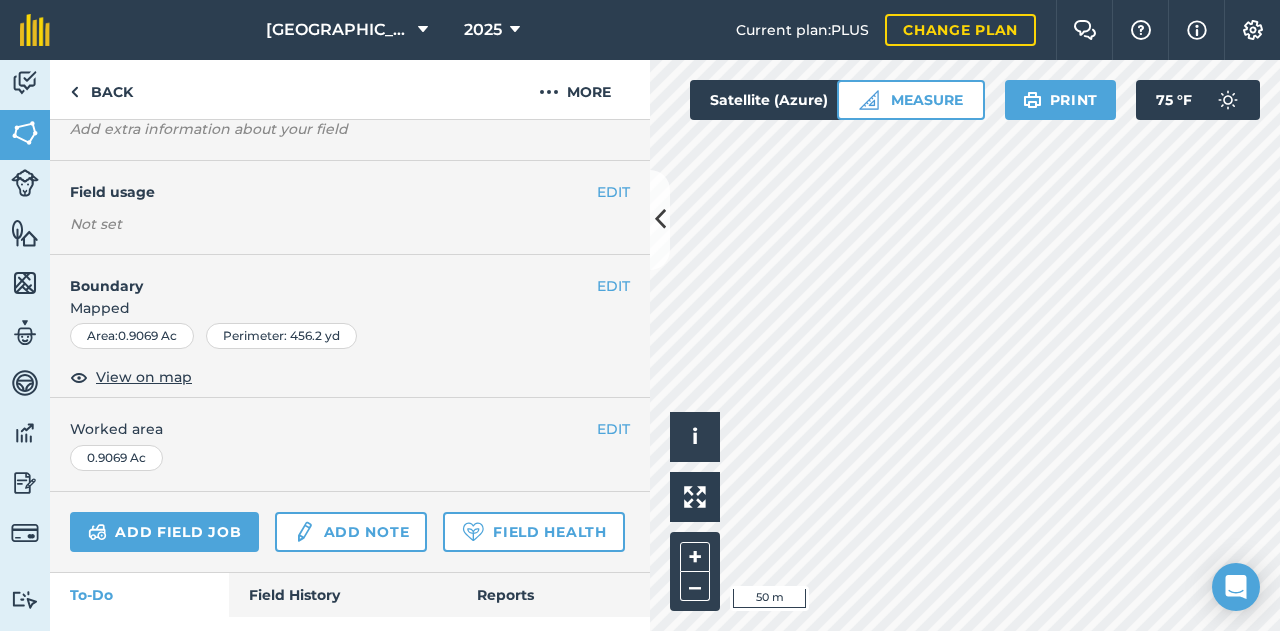 scroll, scrollTop: 66, scrollLeft: 0, axis: vertical 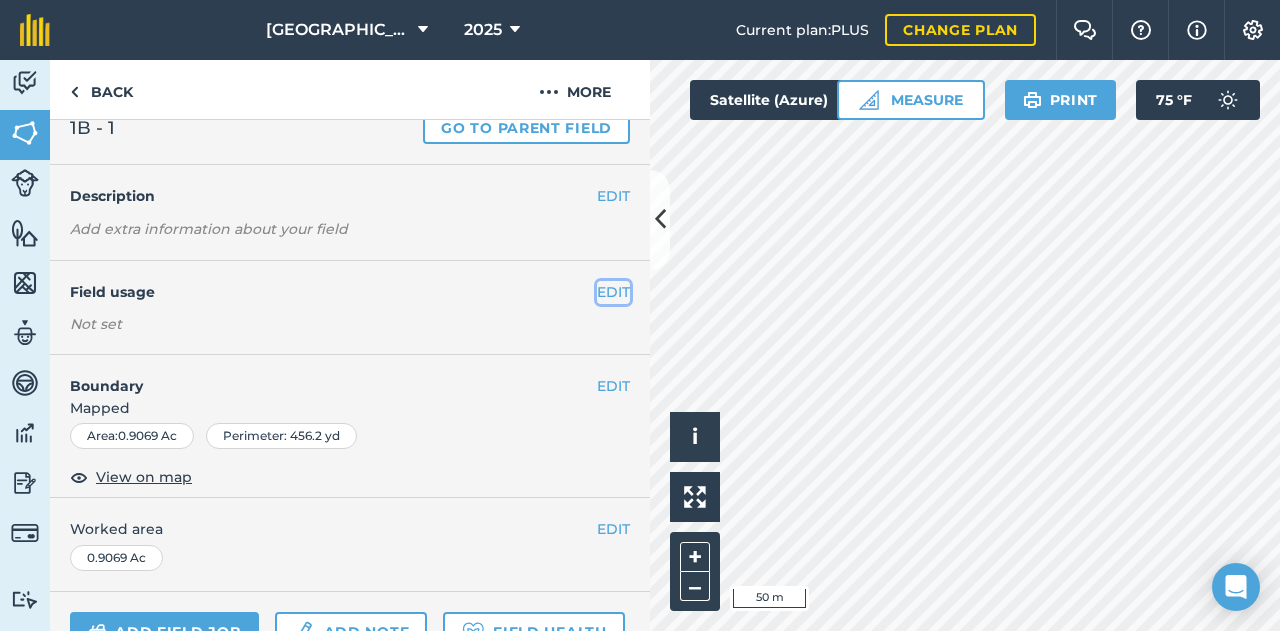 click on "EDIT" at bounding box center [613, 292] 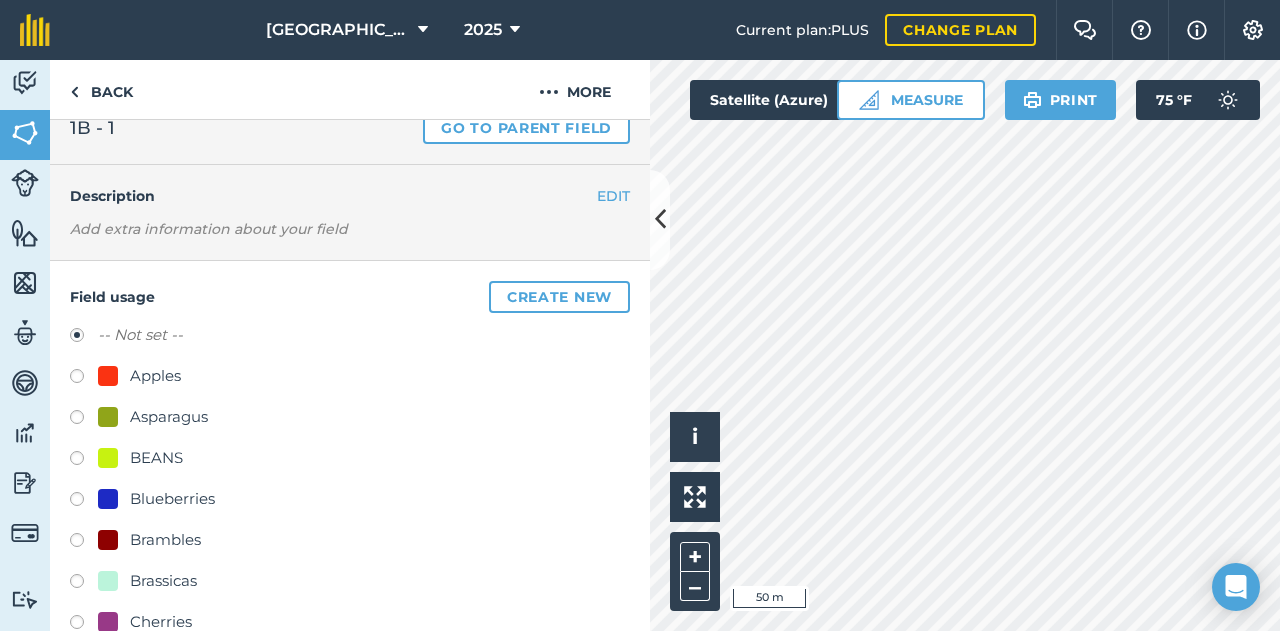 scroll, scrollTop: 666, scrollLeft: 0, axis: vertical 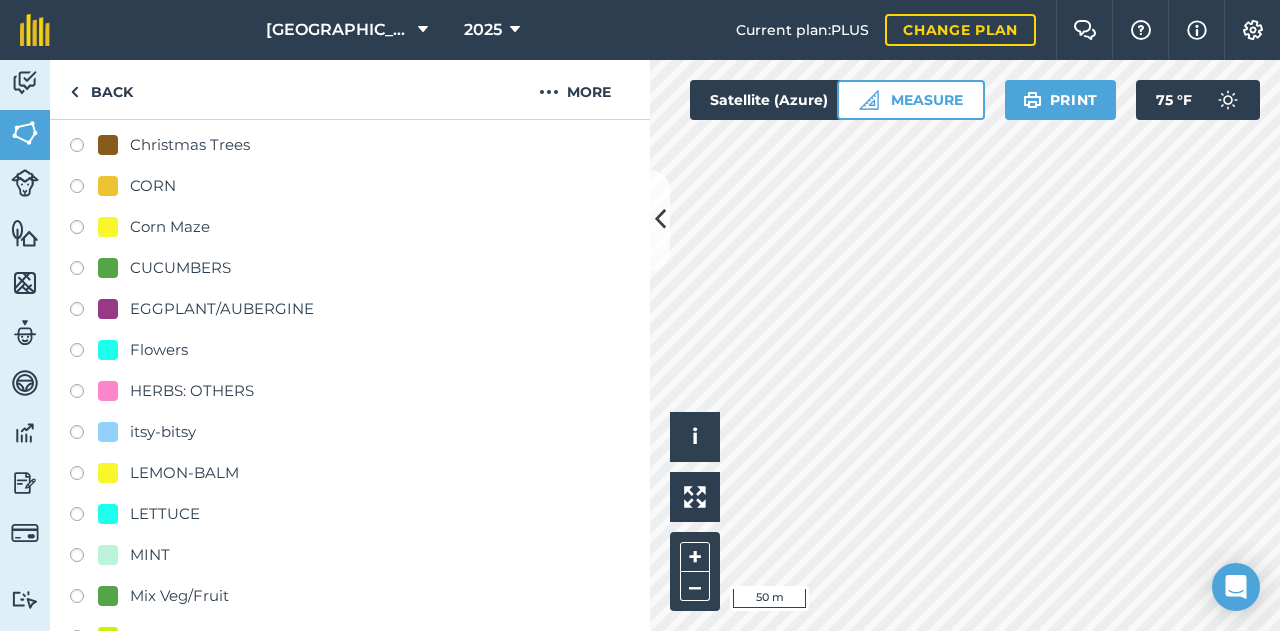 click on "CORN" at bounding box center (153, 186) 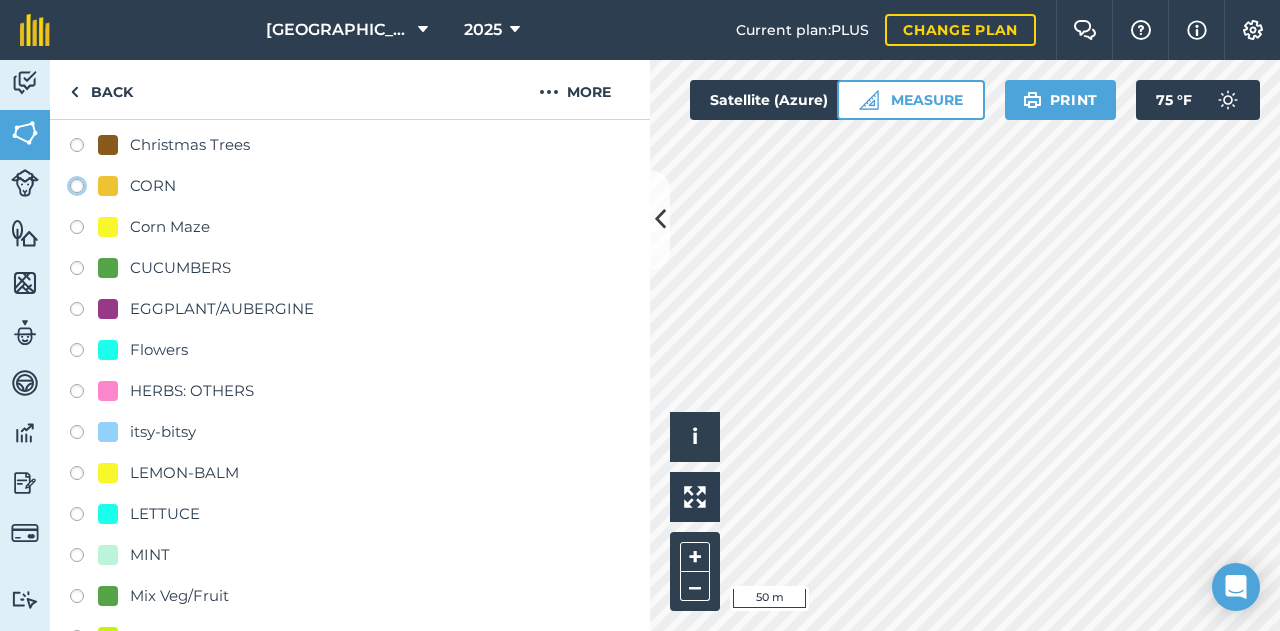 click on "CORN" at bounding box center [-9923, 185] 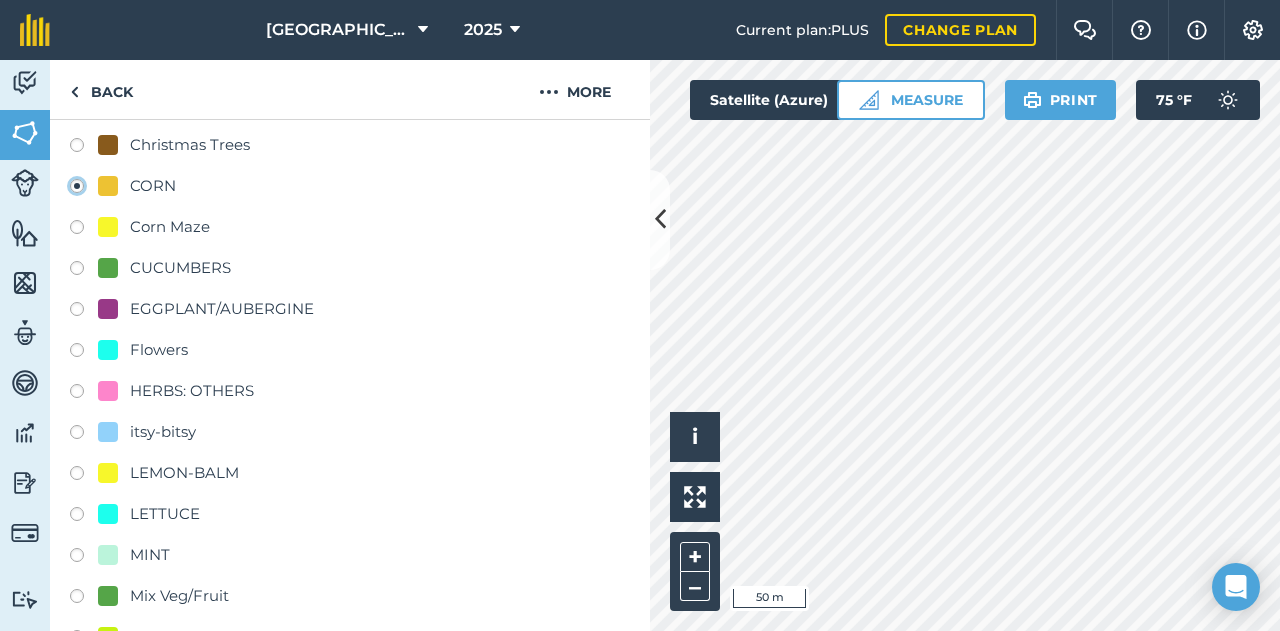 radio on "true" 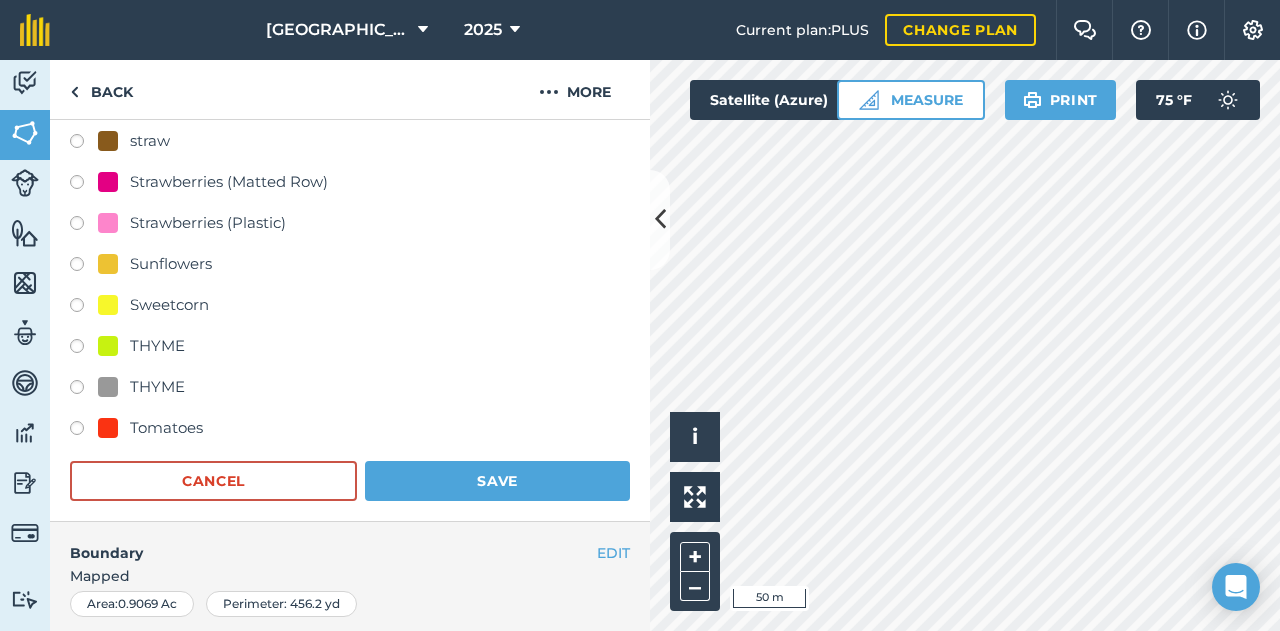 scroll, scrollTop: 1766, scrollLeft: 0, axis: vertical 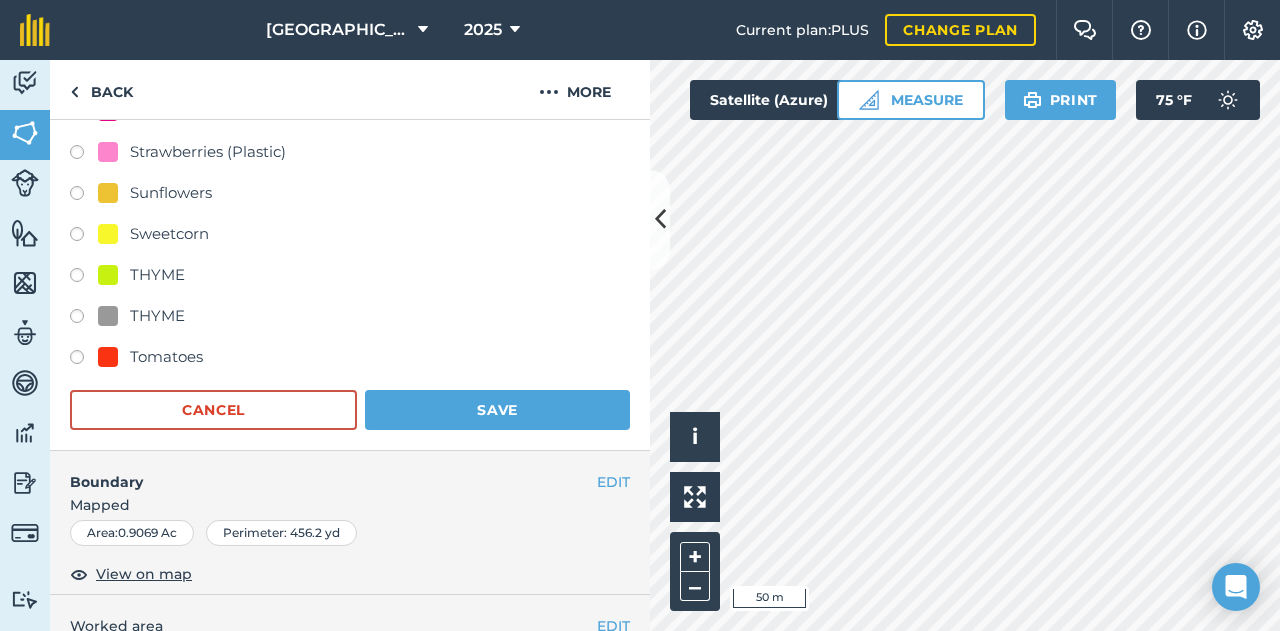 click on "Sweetcorn" at bounding box center (169, 234) 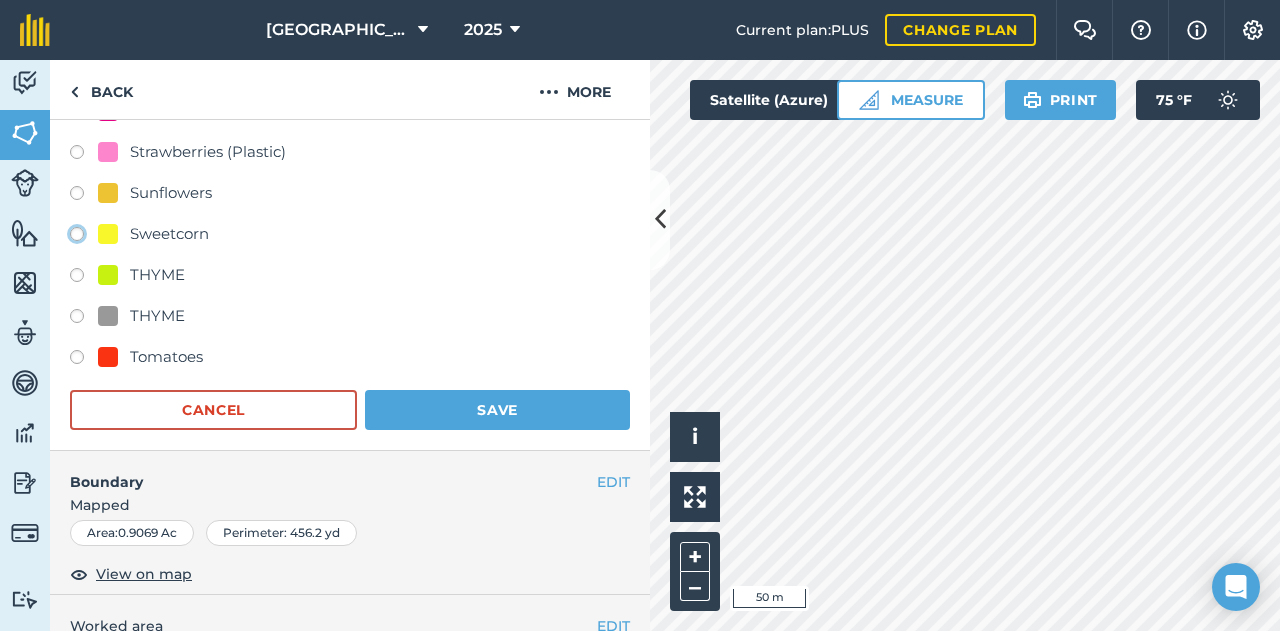 click on "Sweetcorn" at bounding box center [-9923, 233] 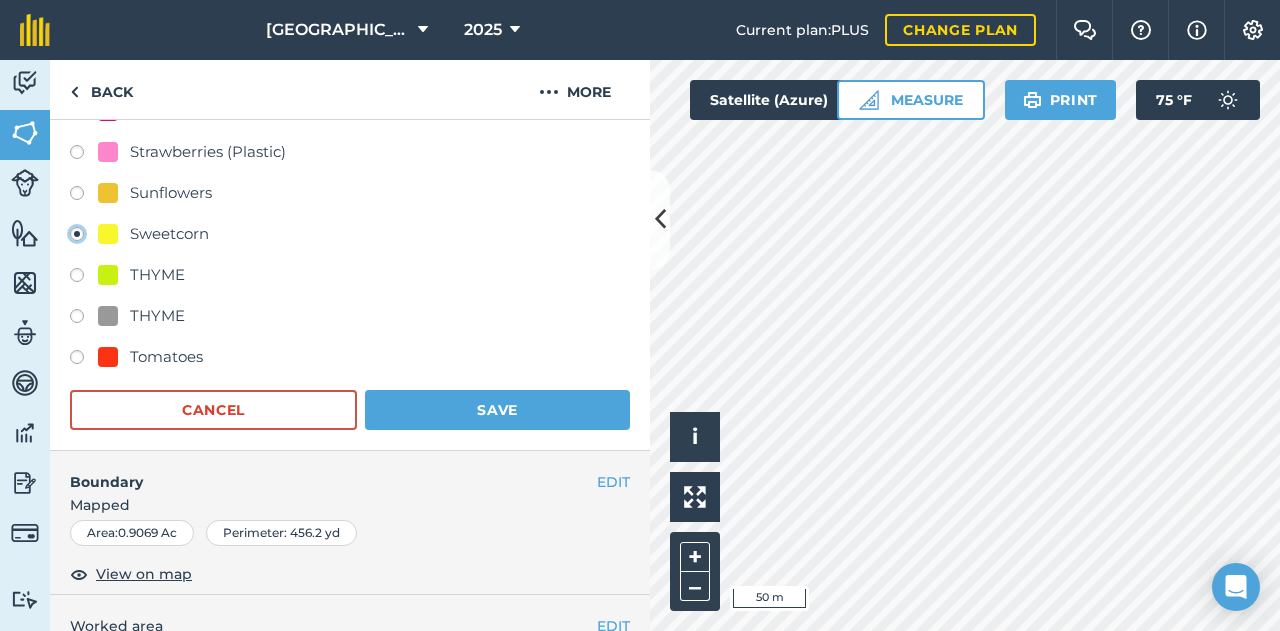 radio on "true" 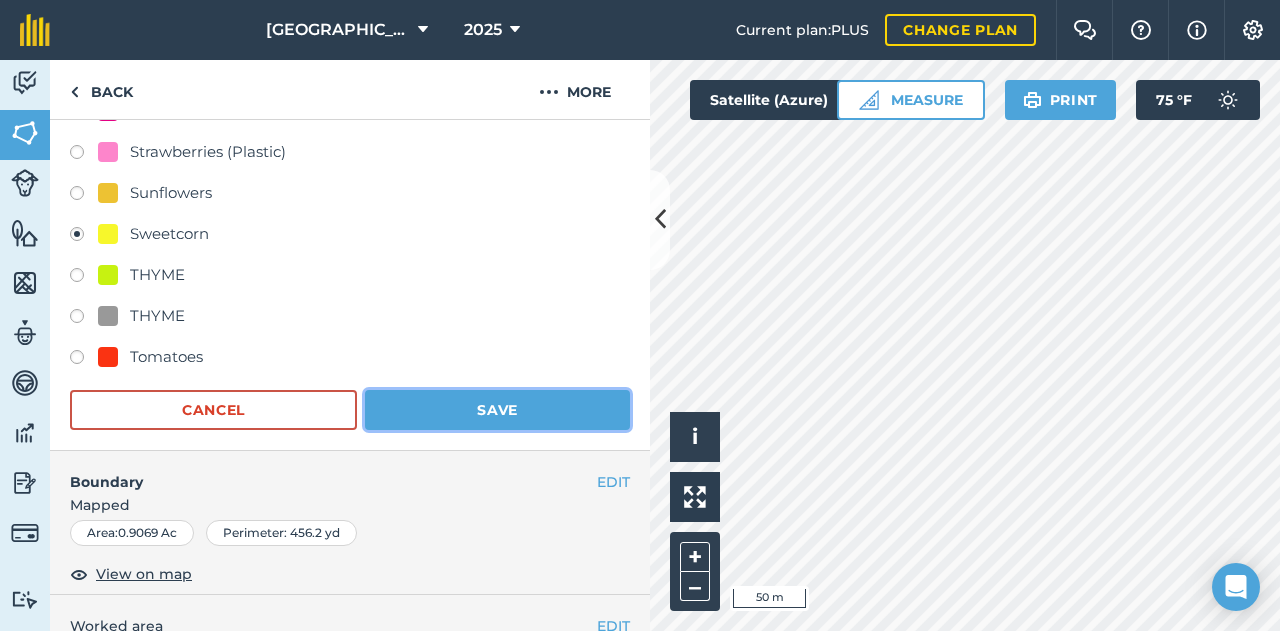 click on "Save" at bounding box center (497, 410) 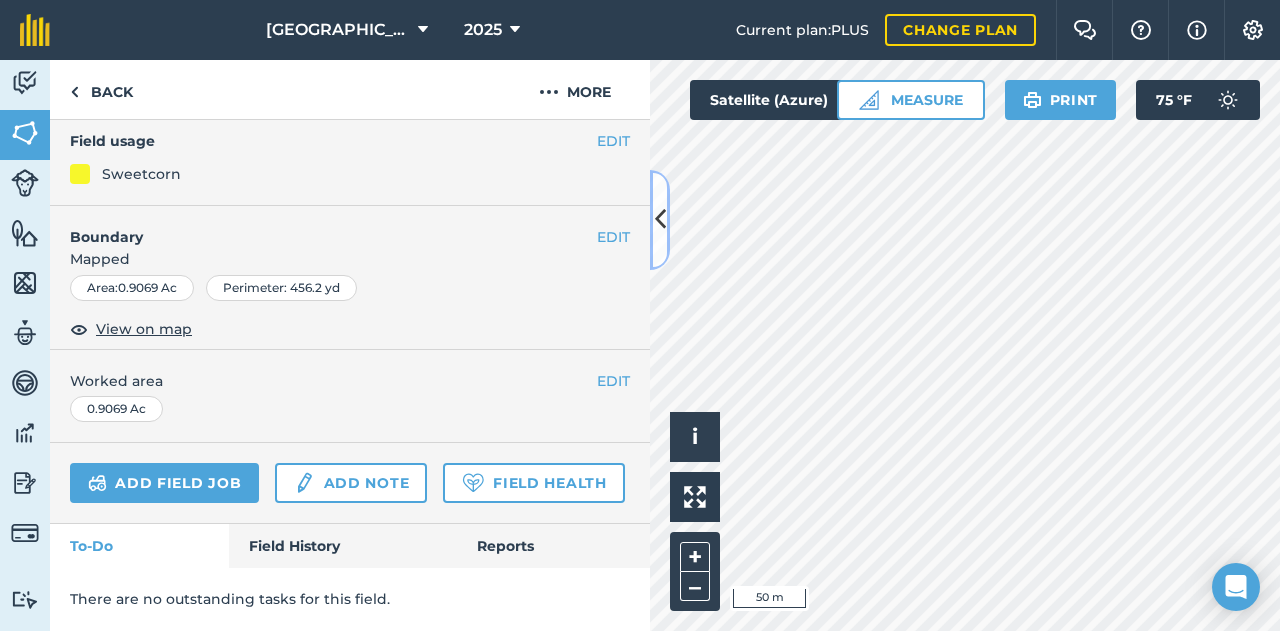 scroll, scrollTop: 268, scrollLeft: 0, axis: vertical 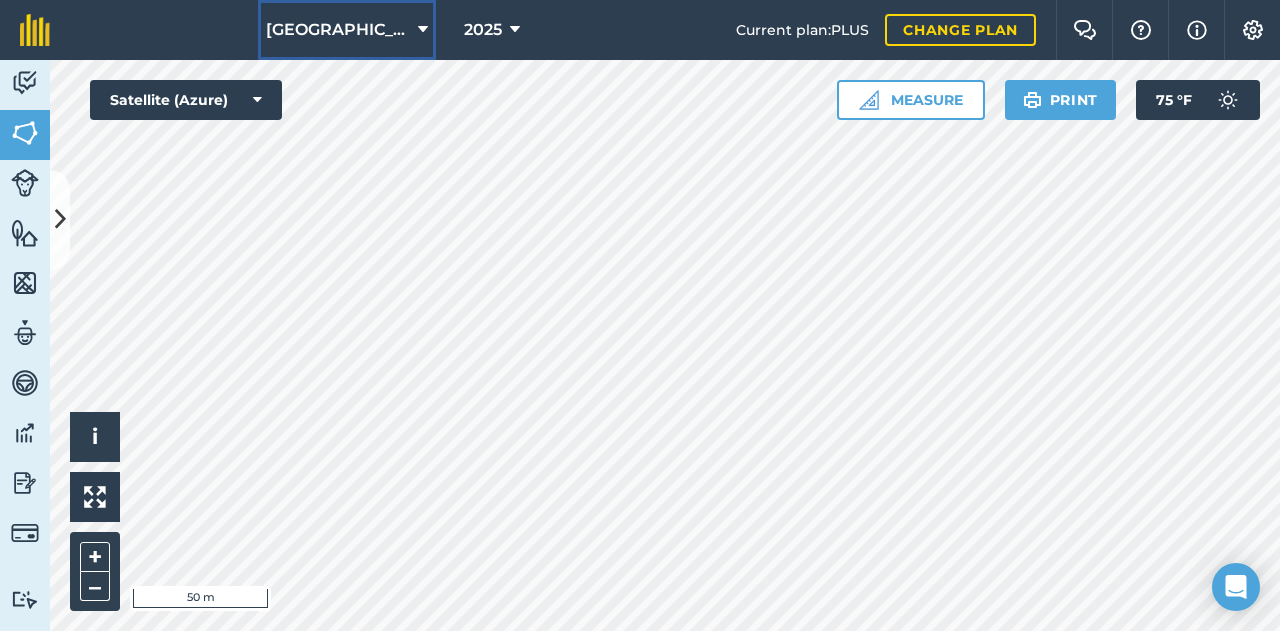 click on "[GEOGRAPHIC_DATA]" at bounding box center [338, 30] 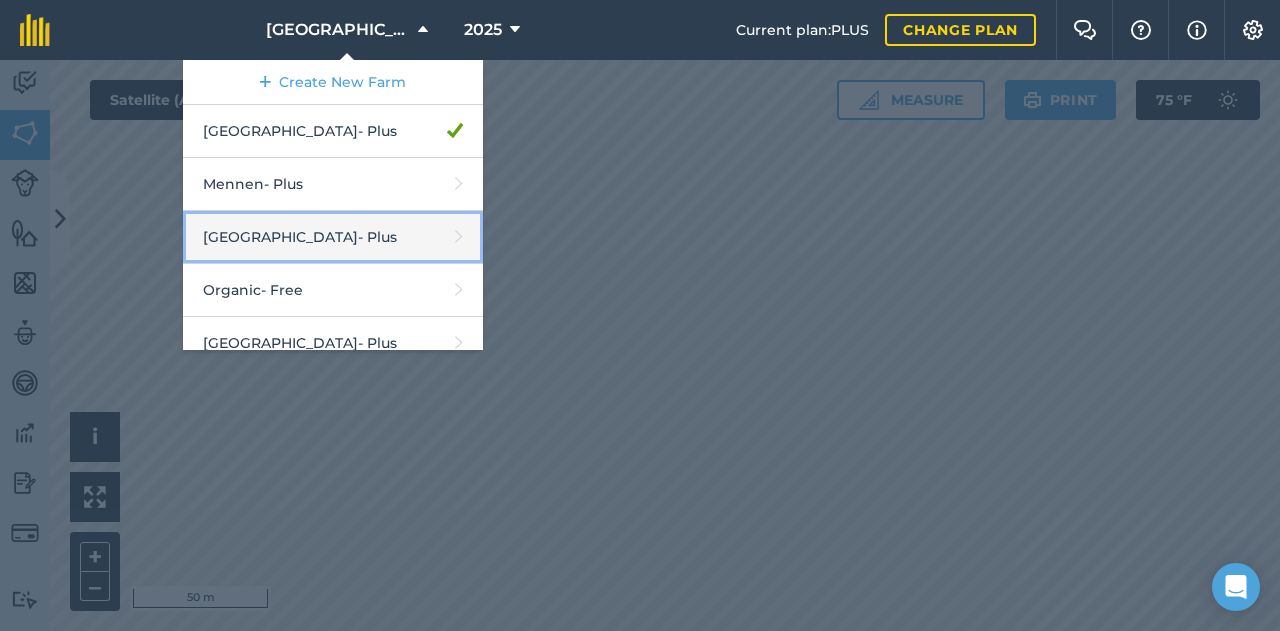 click on "Middle Valley  - Plus" at bounding box center (333, 237) 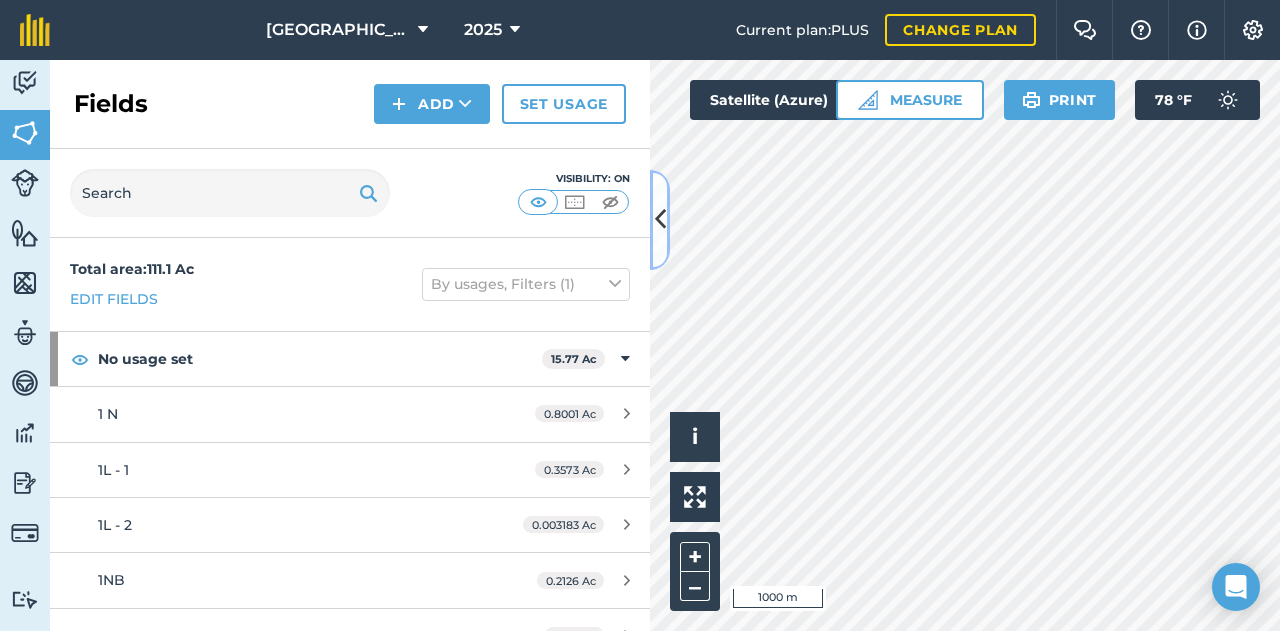 click at bounding box center (660, 220) 